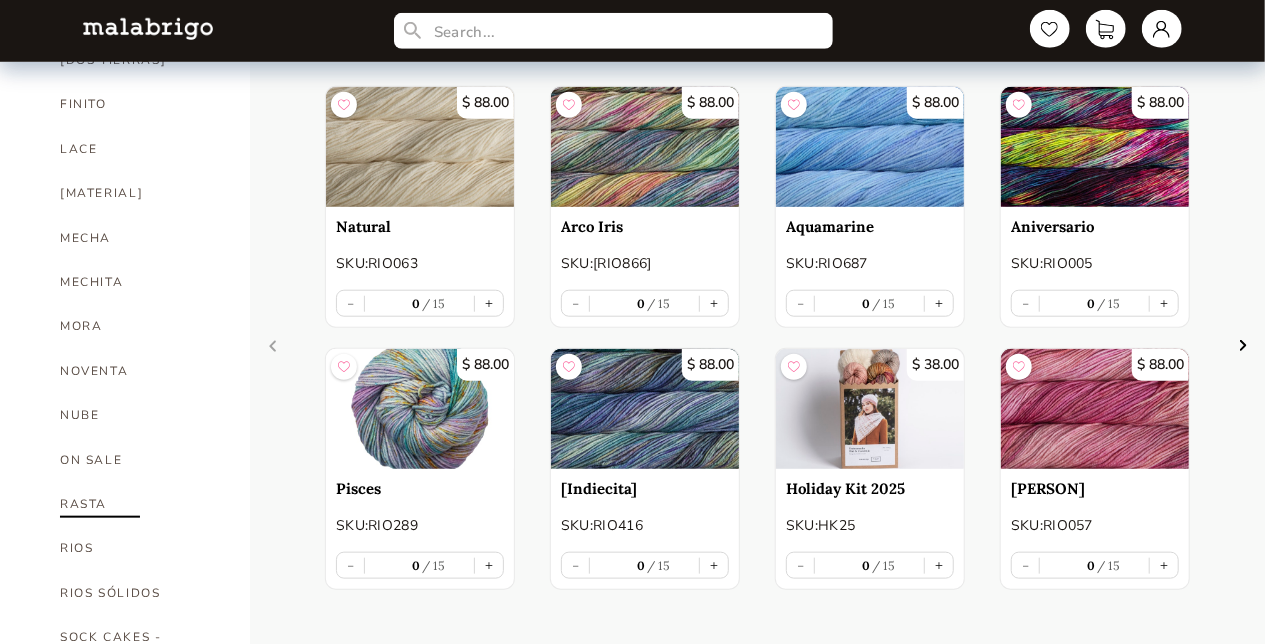scroll, scrollTop: 800, scrollLeft: 0, axis: vertical 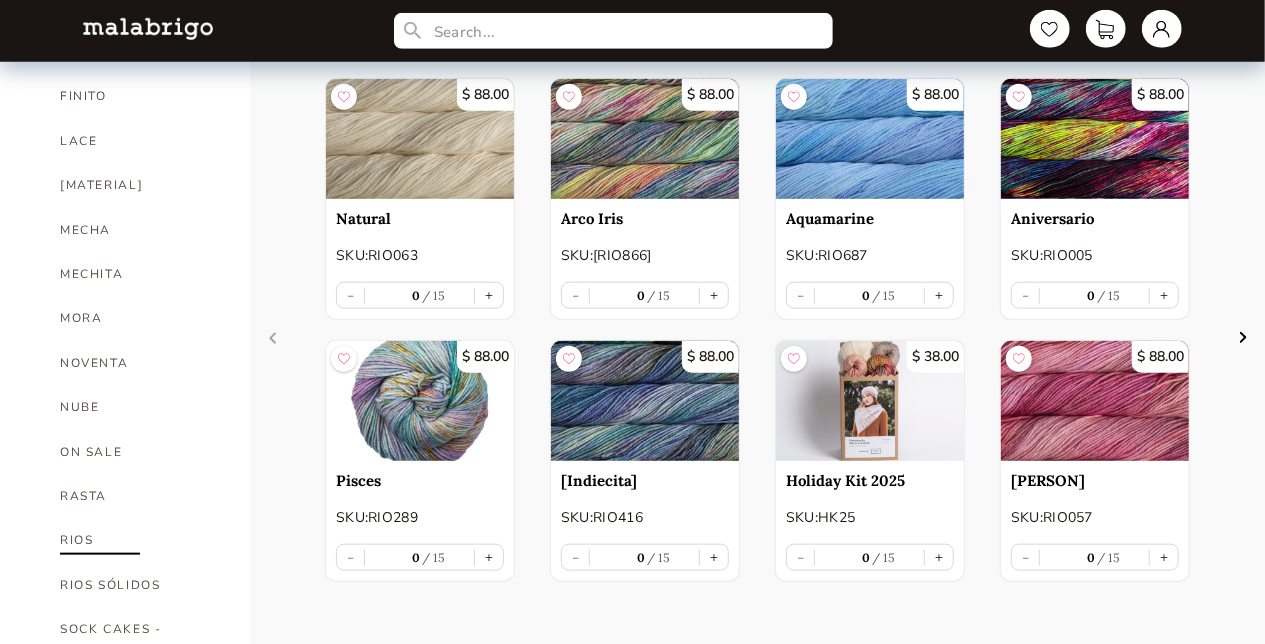 click on "RIOS" at bounding box center [140, 540] 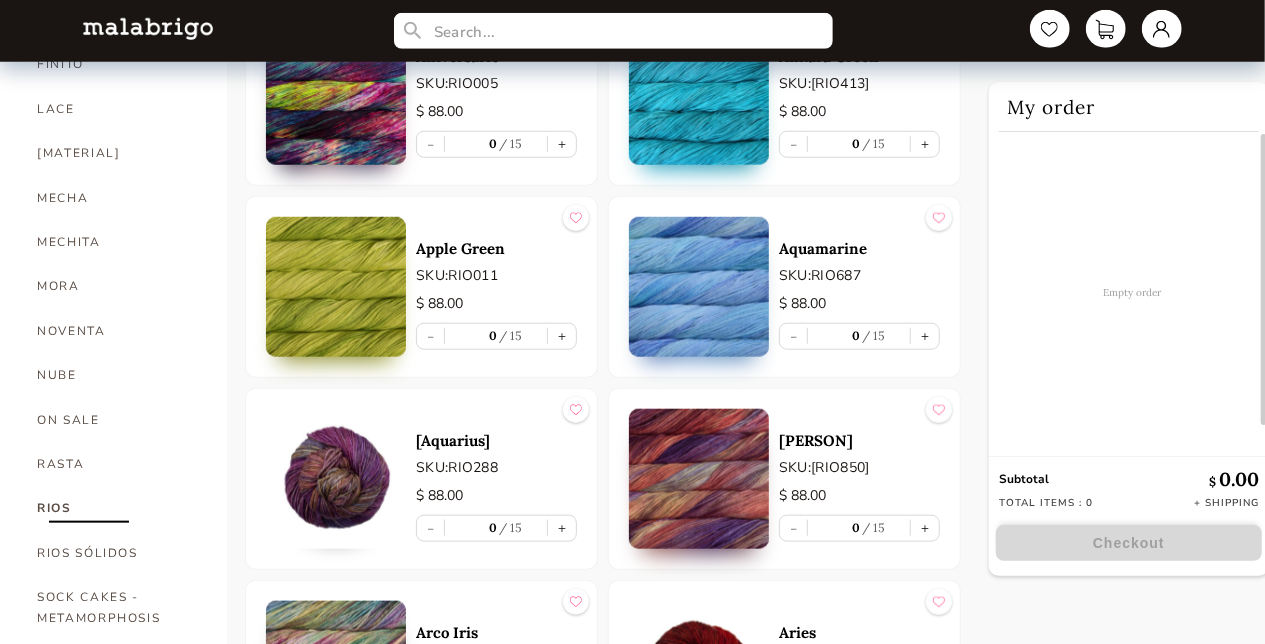 scroll, scrollTop: 867, scrollLeft: 0, axis: vertical 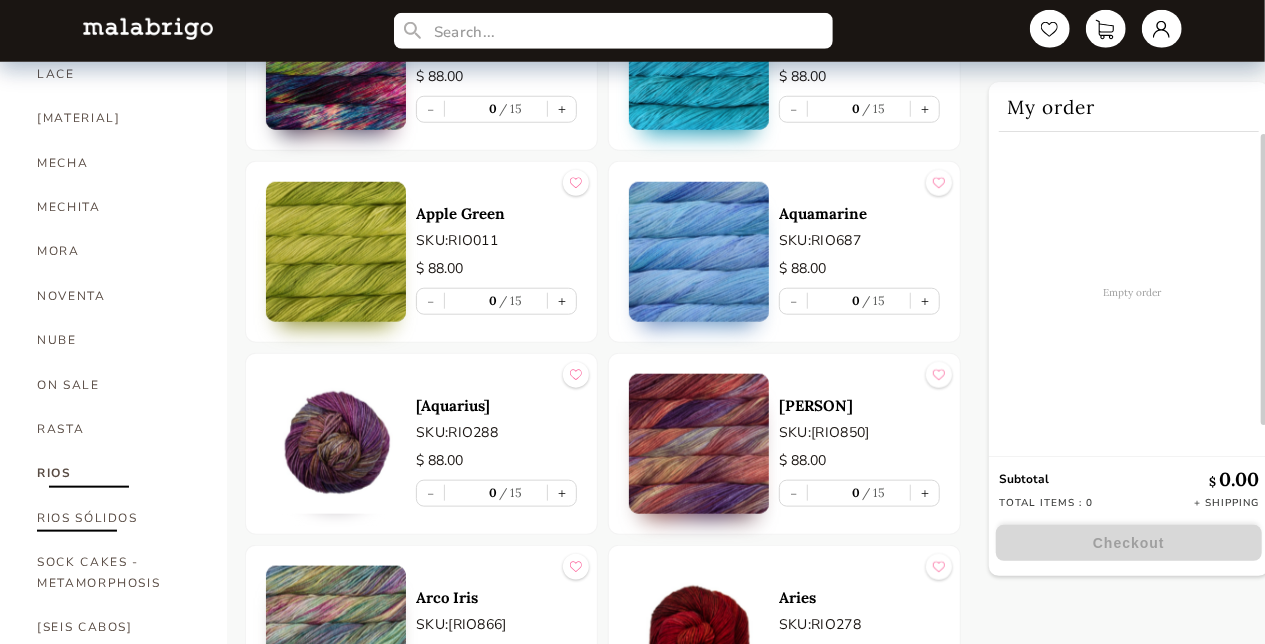 click on "RIOS SÓLIDOS" at bounding box center (117, 518) 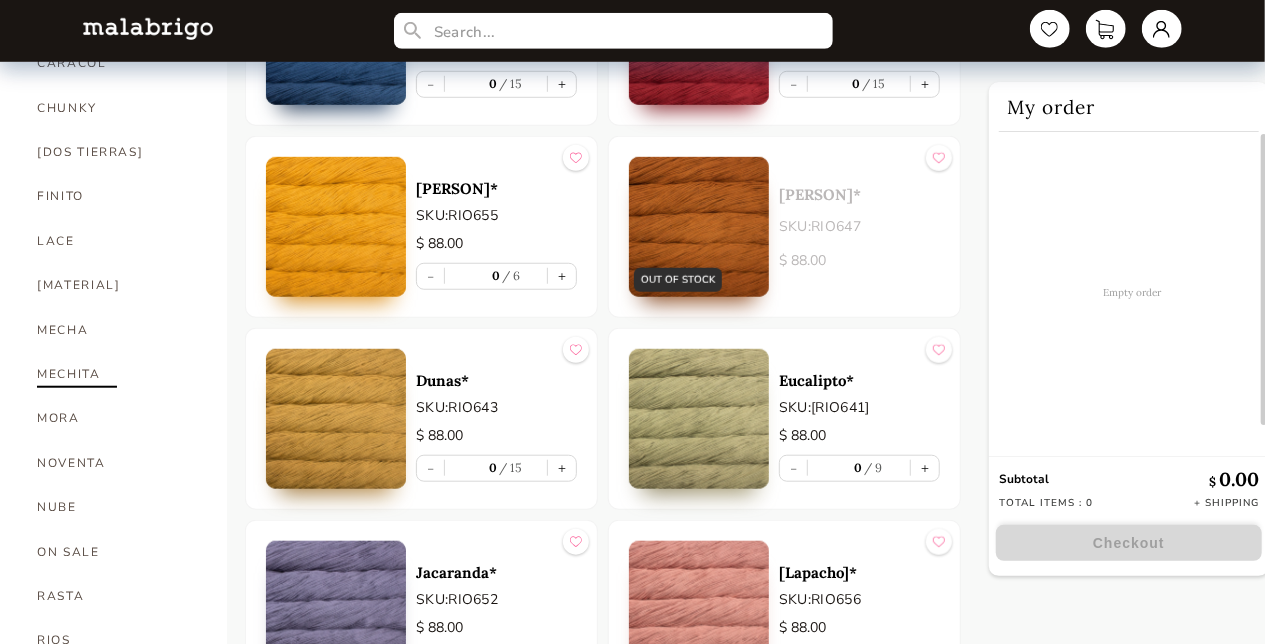 scroll, scrollTop: 800, scrollLeft: 0, axis: vertical 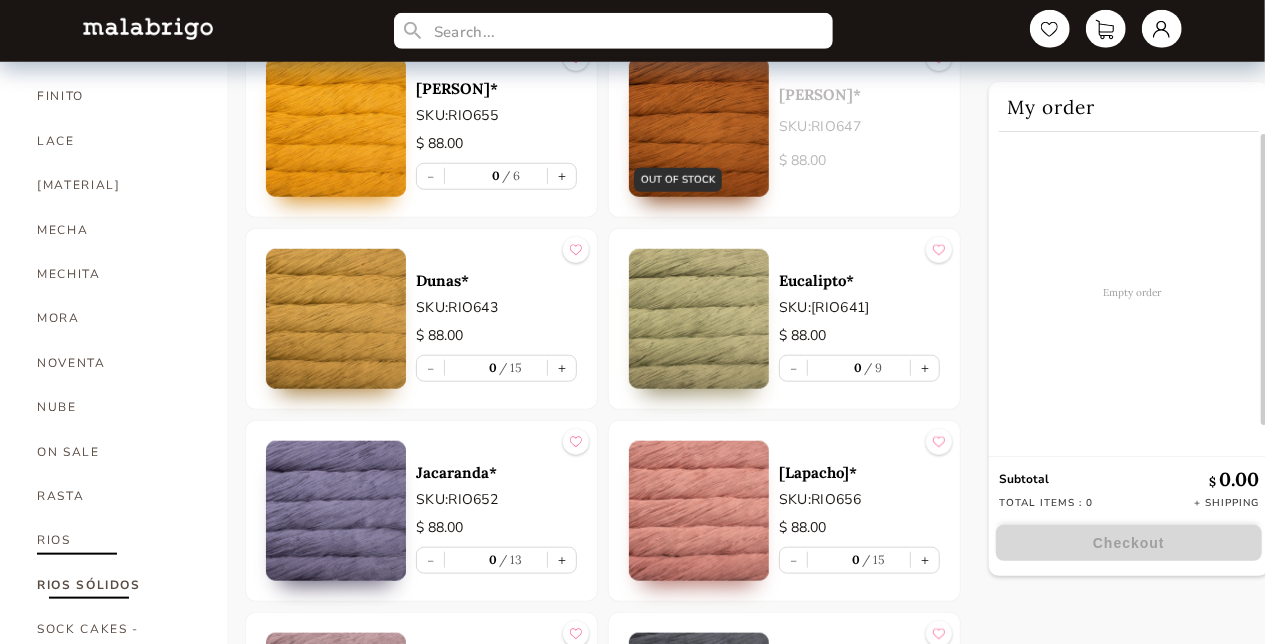 click on "RIOS" at bounding box center [117, 540] 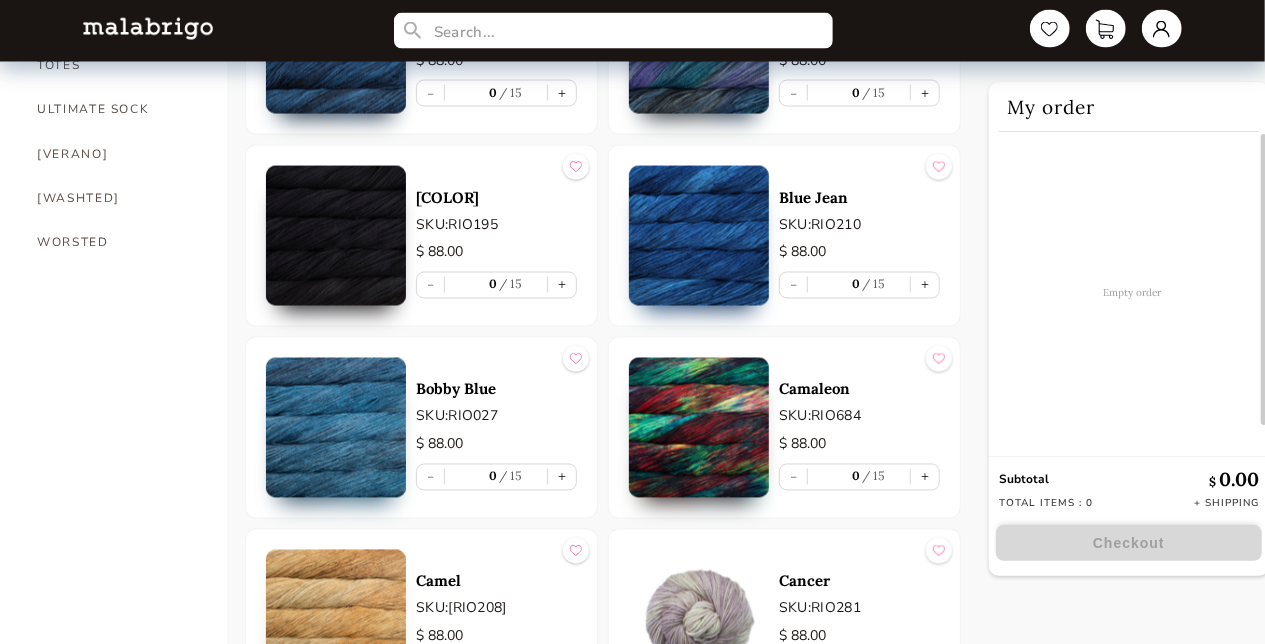 scroll, scrollTop: 1267, scrollLeft: 0, axis: vertical 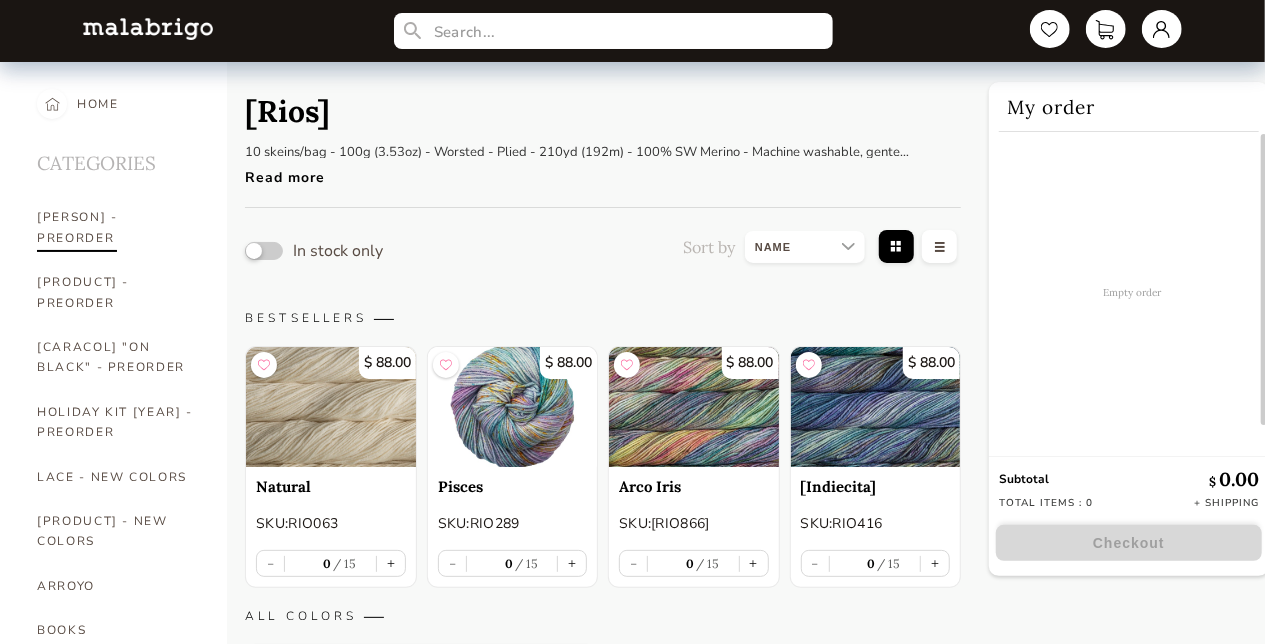 click on "[PERSON] - PREORDER" at bounding box center [117, 227] 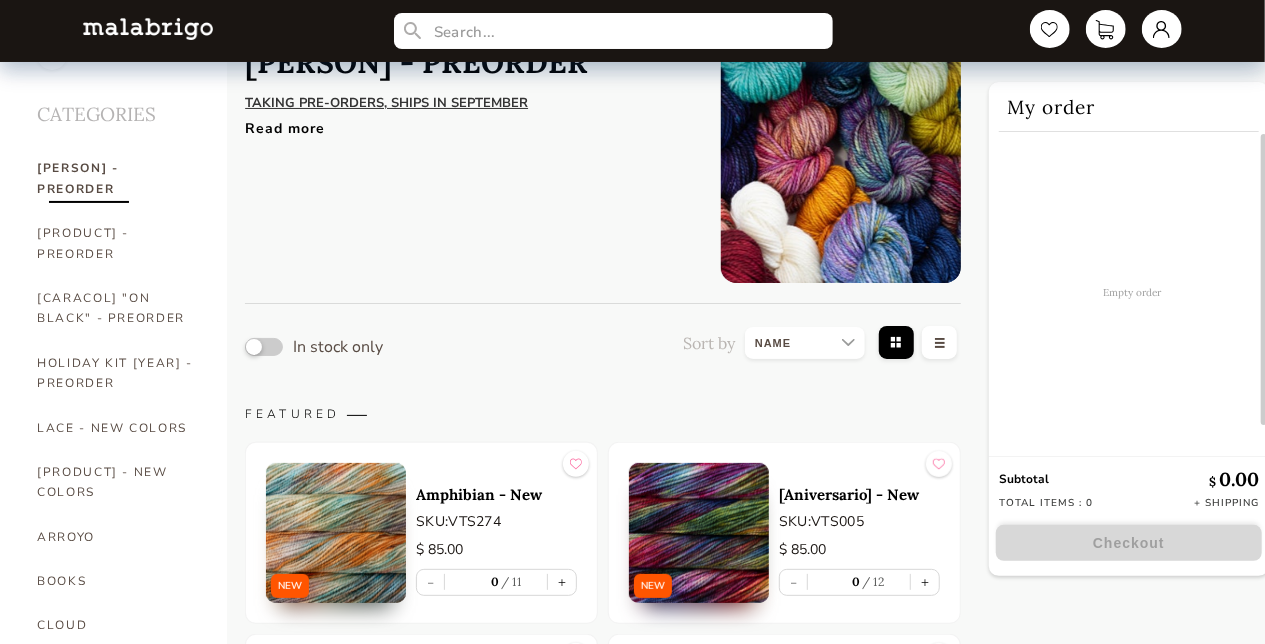 scroll, scrollTop: 0, scrollLeft: 0, axis: both 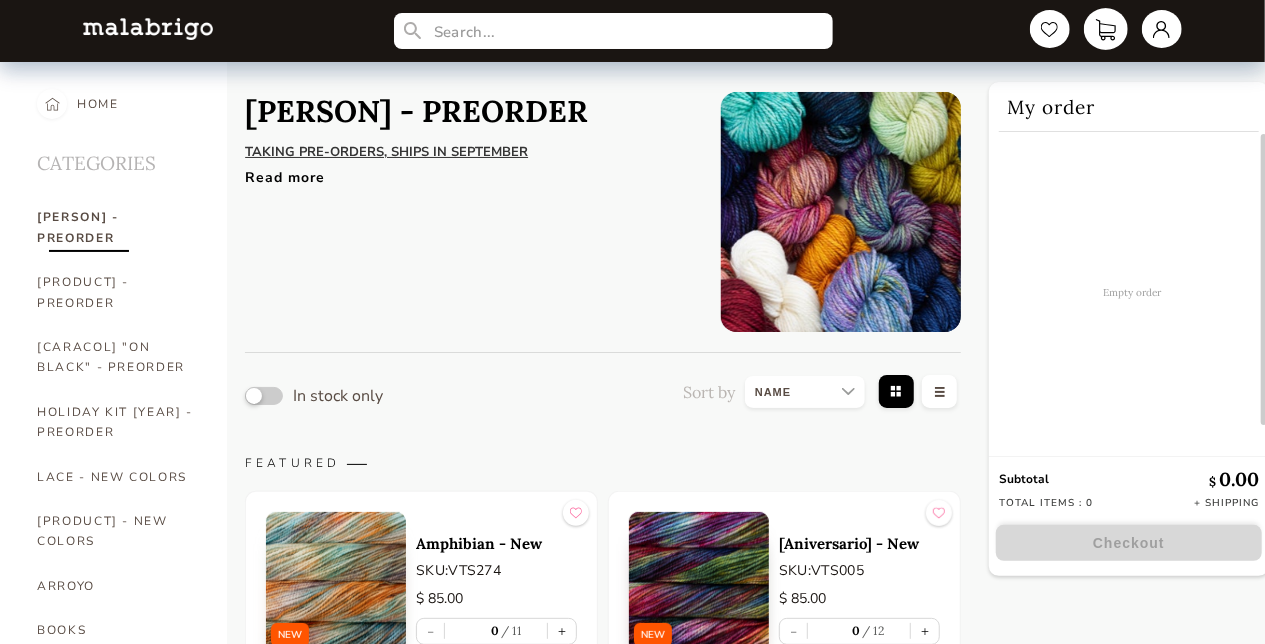 click at bounding box center [1106, 29] 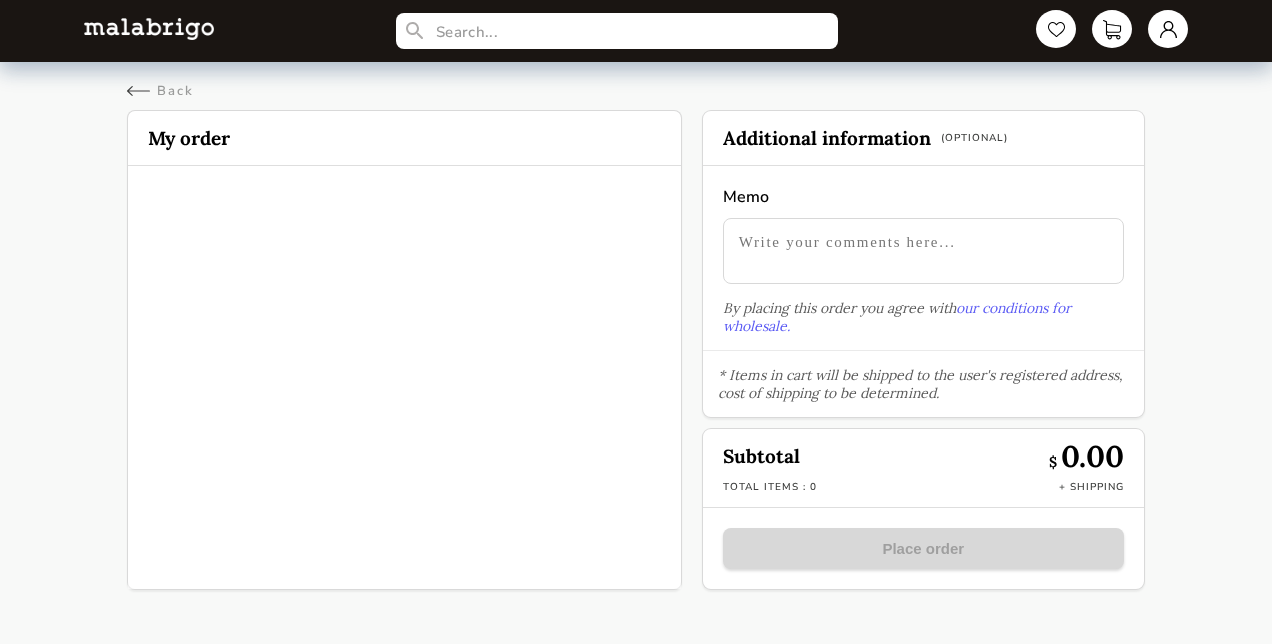 click on "Back" at bounding box center (636, 81) 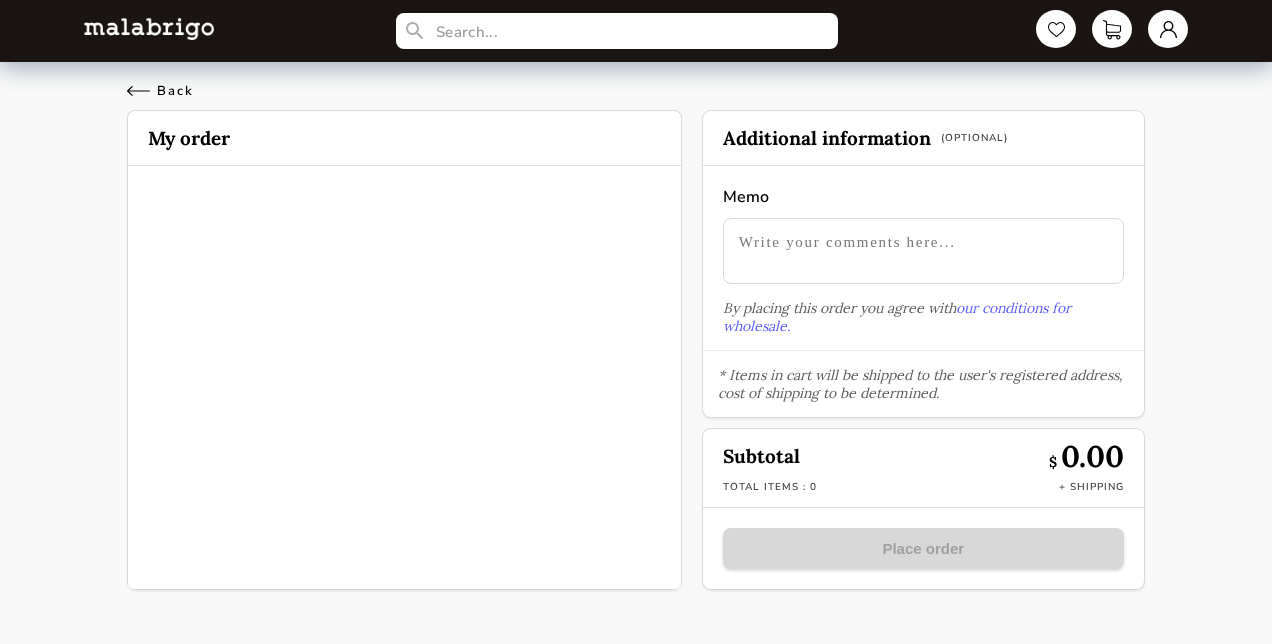 click on "Back" at bounding box center [160, 91] 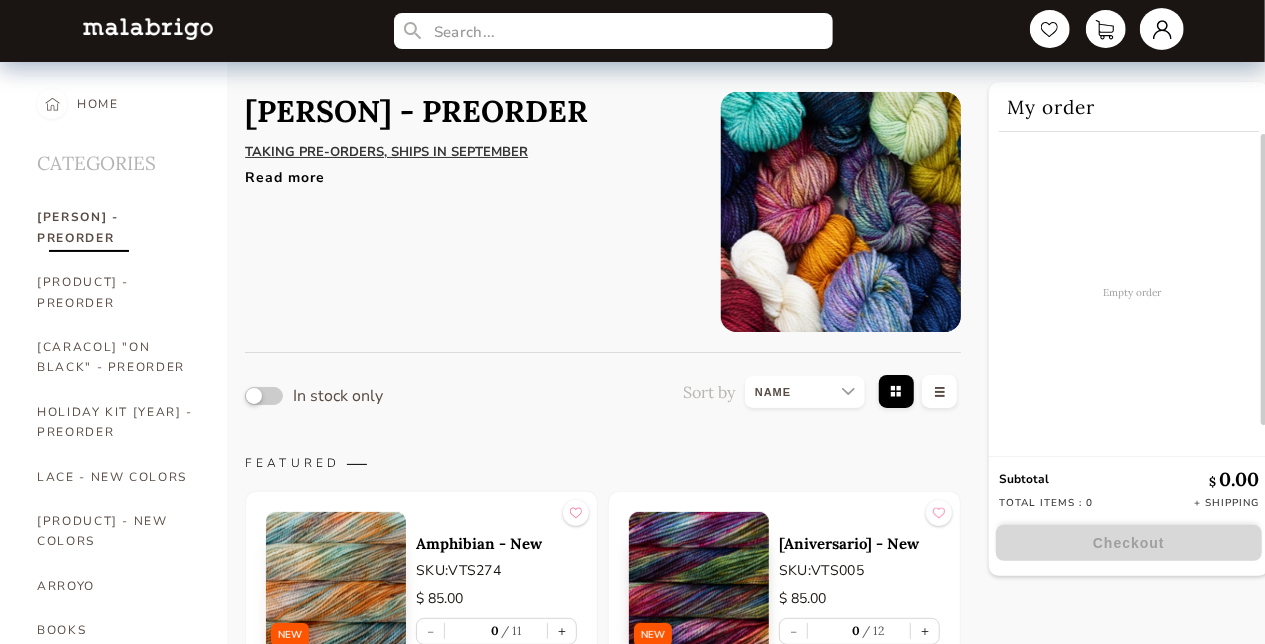 click at bounding box center [1162, 29] 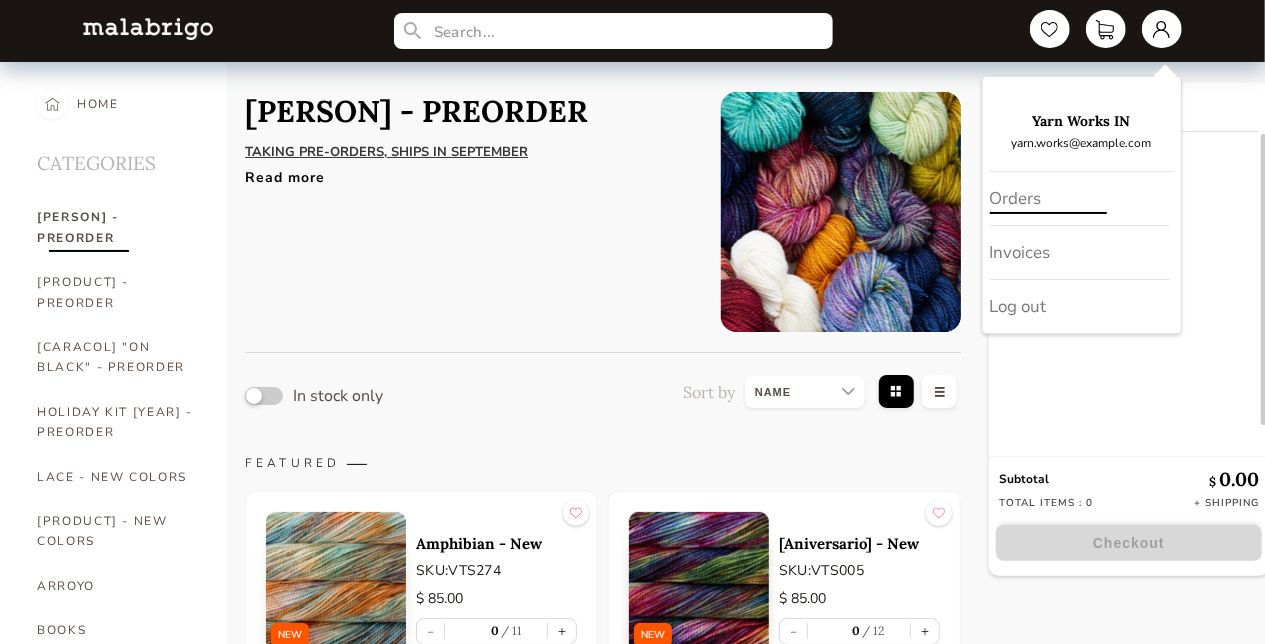 click on "Orders" at bounding box center (1080, 199) 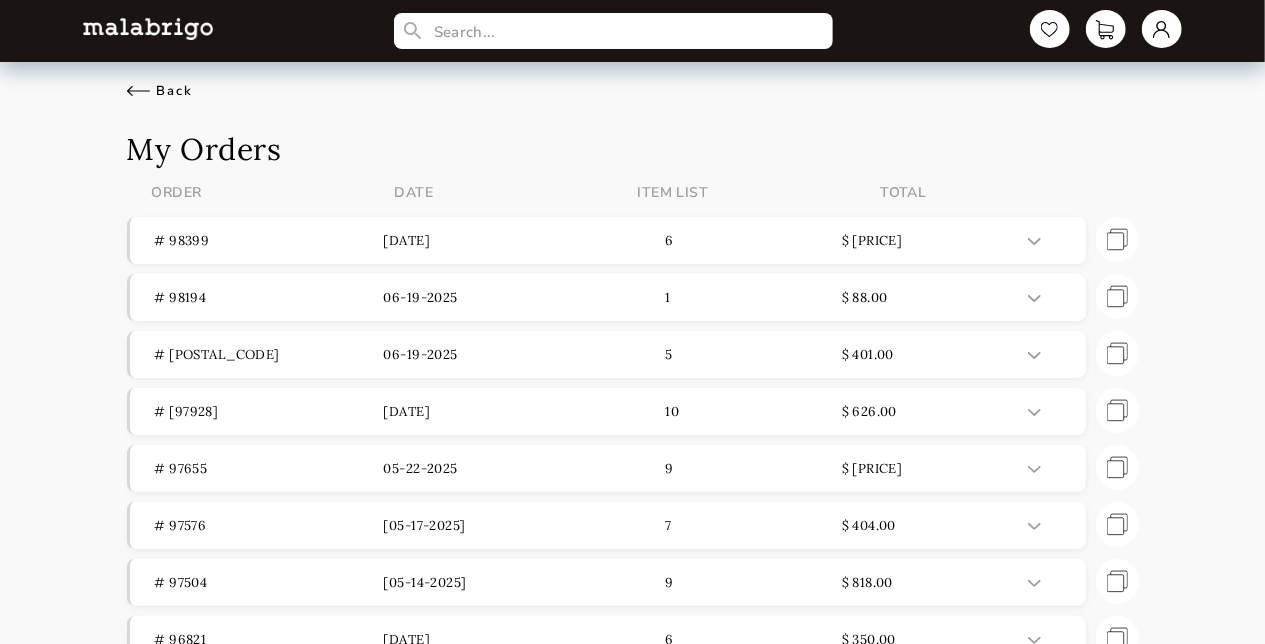 click on "Back" at bounding box center (160, 91) 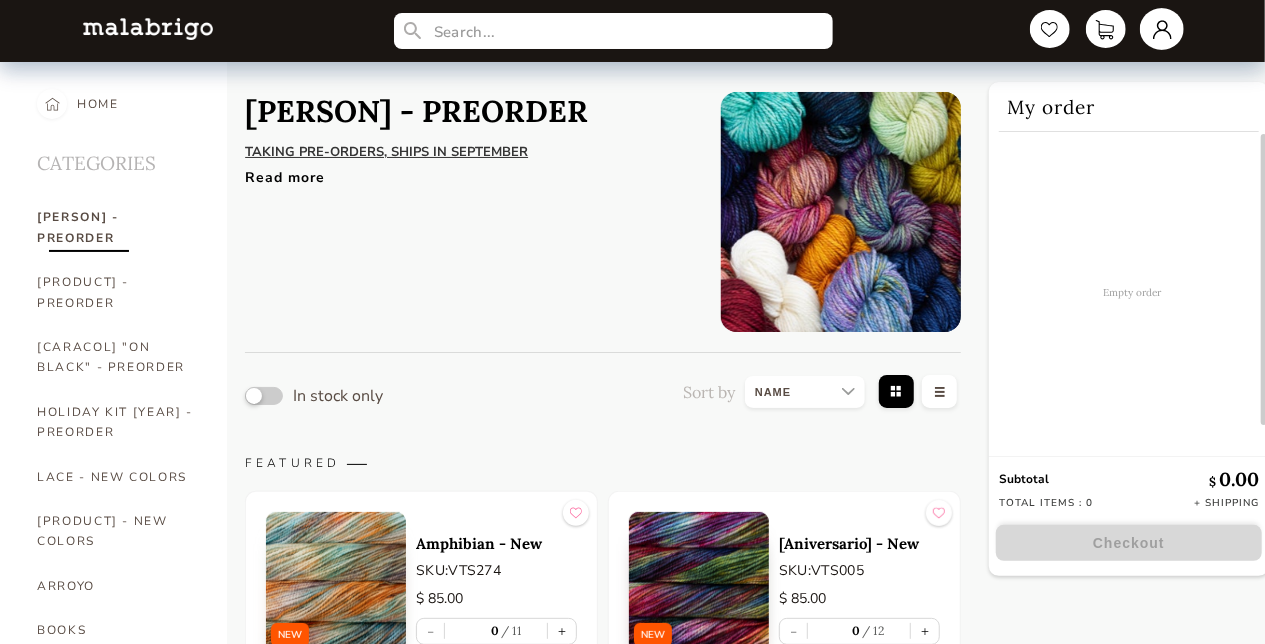 click at bounding box center (1162, 29) 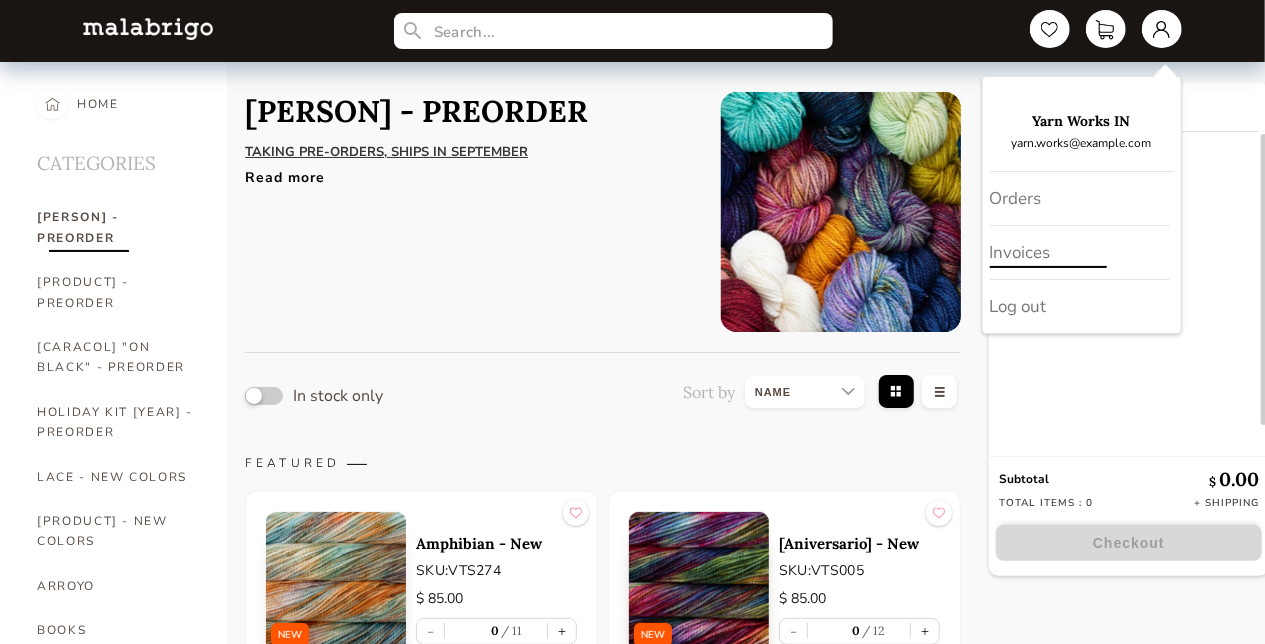 click on "Invoices" at bounding box center (1080, 253) 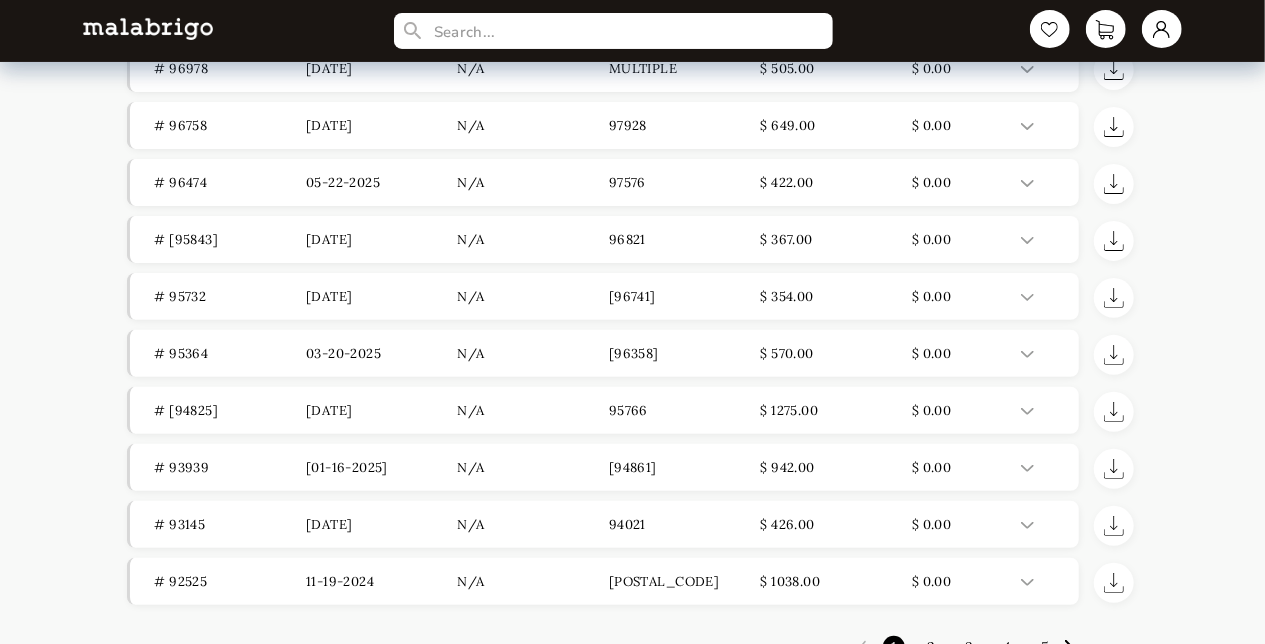 scroll, scrollTop: 190, scrollLeft: 0, axis: vertical 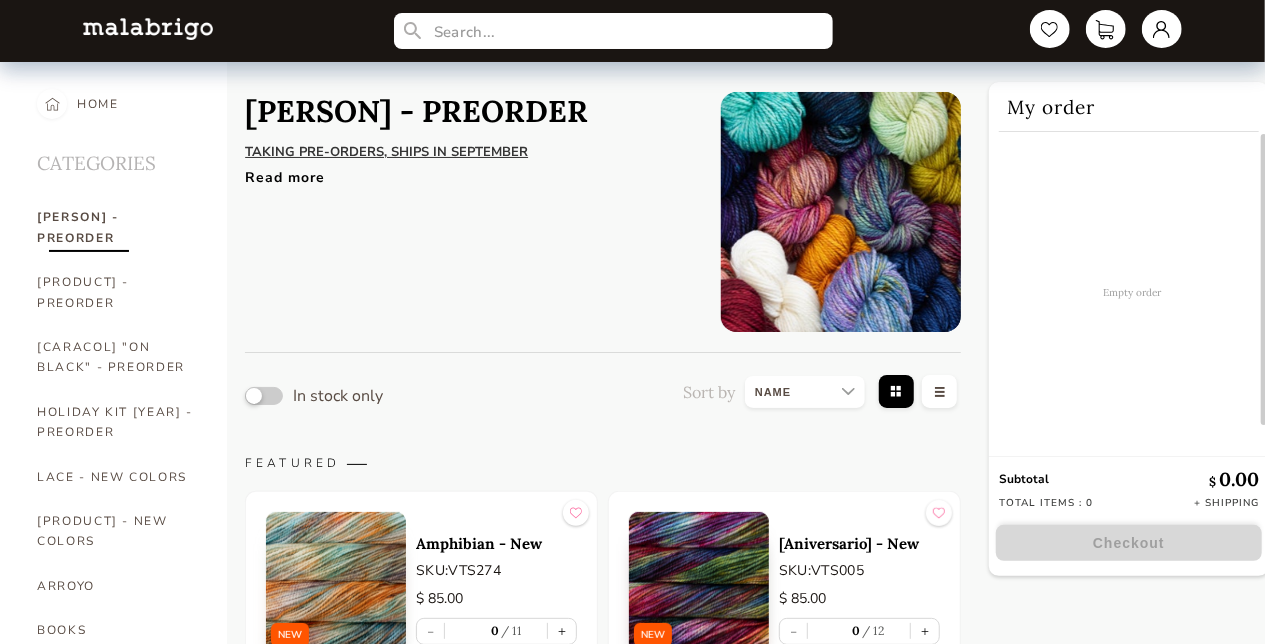 click on "Read more" at bounding box center [468, 172] 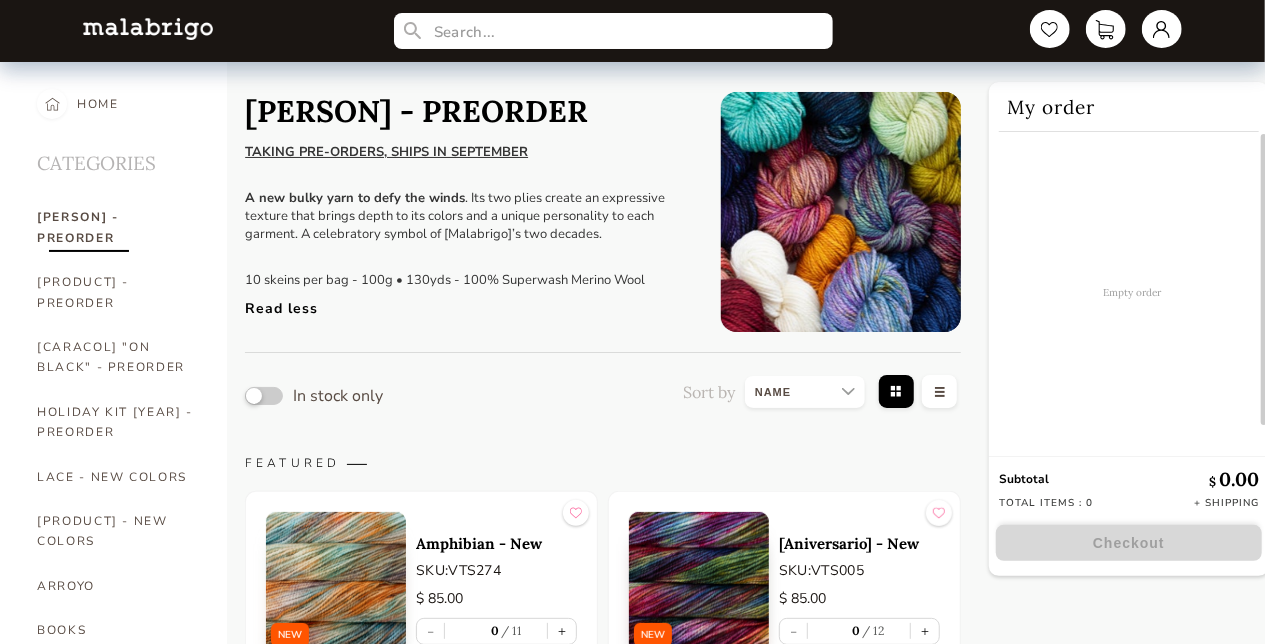 drag, startPoint x: 1014, startPoint y: 612, endPoint x: 594, endPoint y: 420, distance: 461.80515 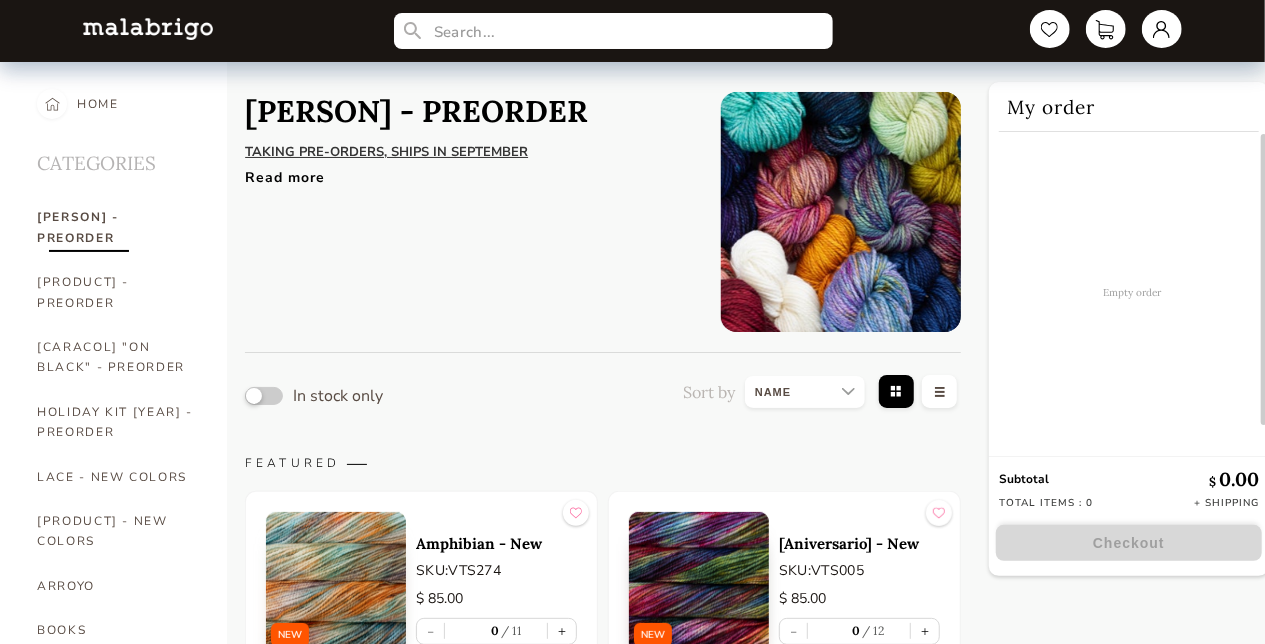 click on "TAKING PRE-ORDERS, SHIPS IN SEPTEMBER" at bounding box center [386, 152] 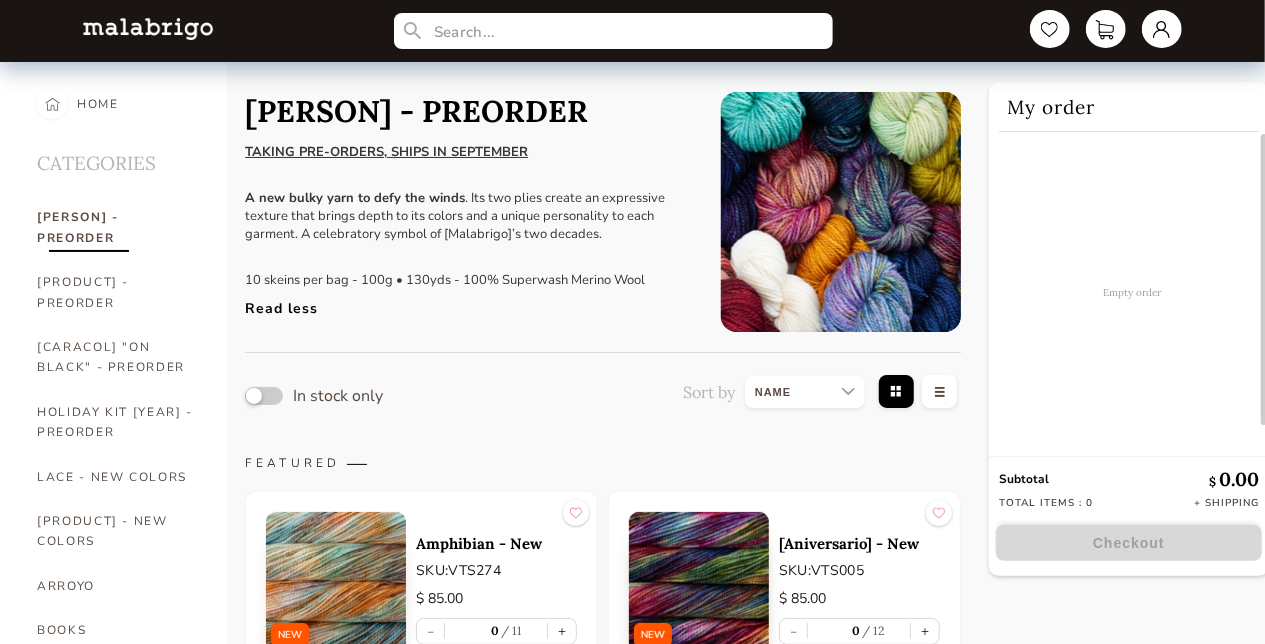 click on "TAKING PRE-ORDERS, SHIPS IN SEPTEMBER" at bounding box center (386, 152) 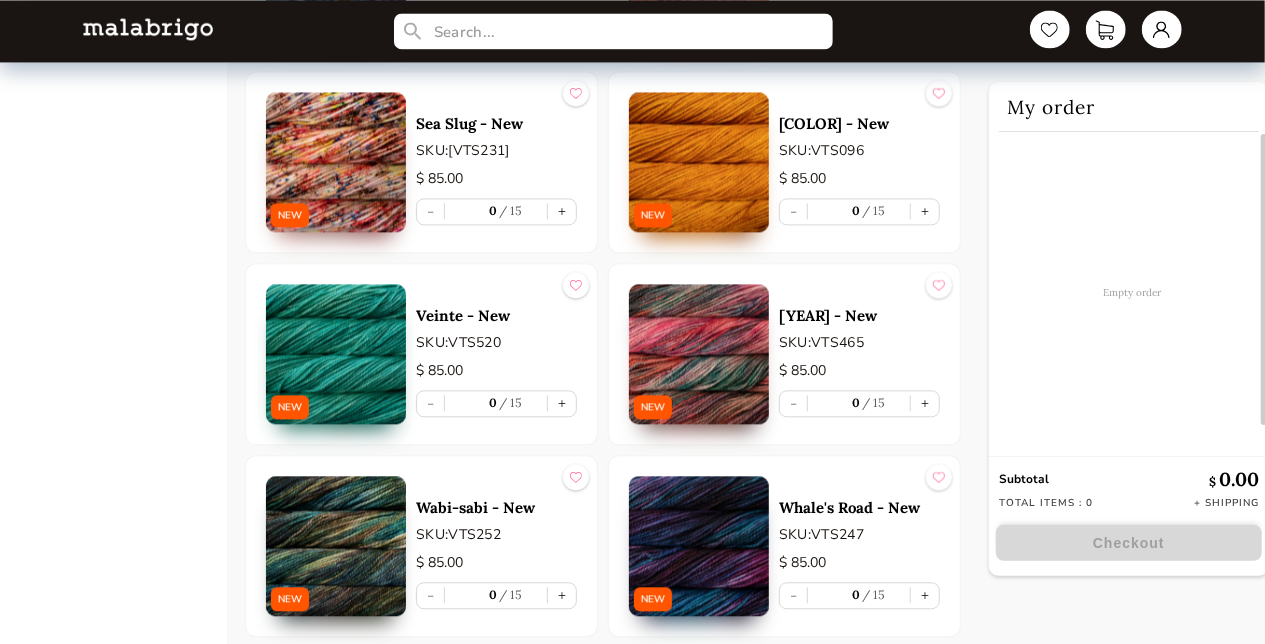 scroll, scrollTop: 2153, scrollLeft: 0, axis: vertical 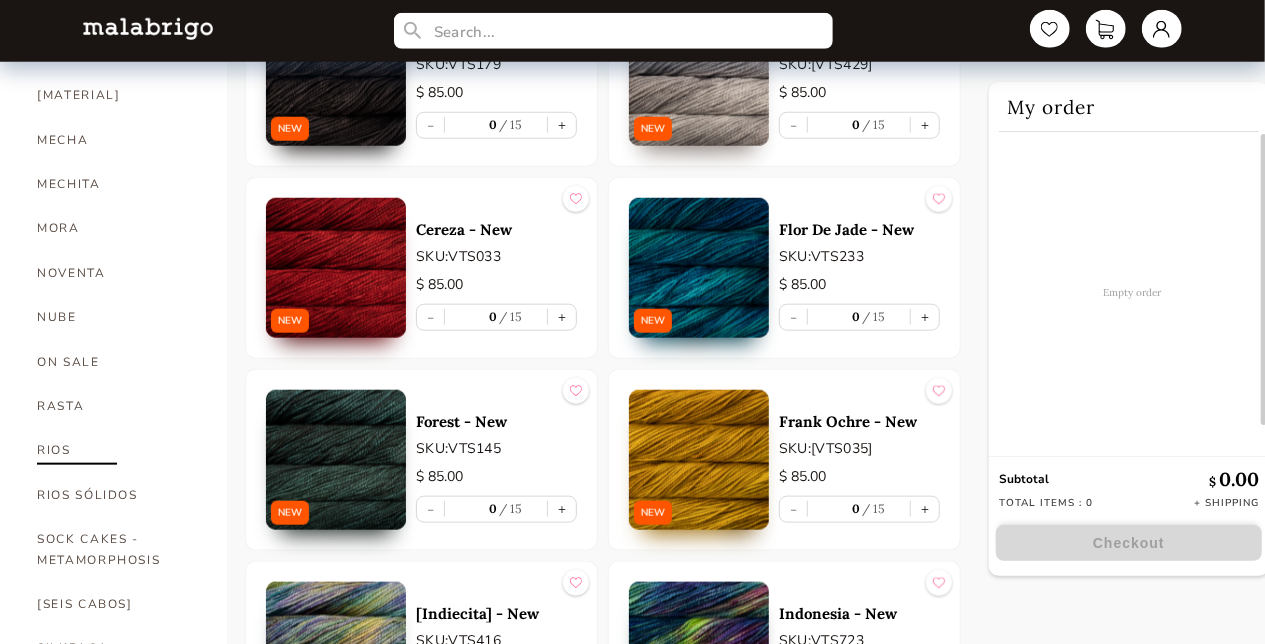 click on "RIOS" at bounding box center [117, 450] 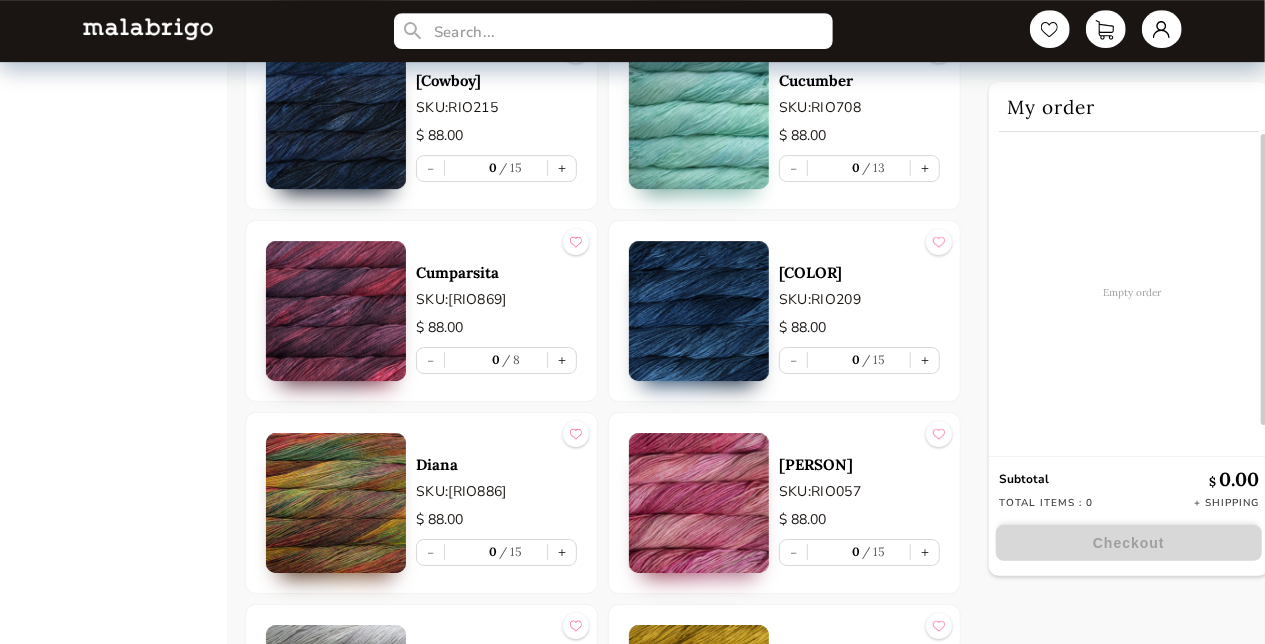 scroll, scrollTop: 3315, scrollLeft: 0, axis: vertical 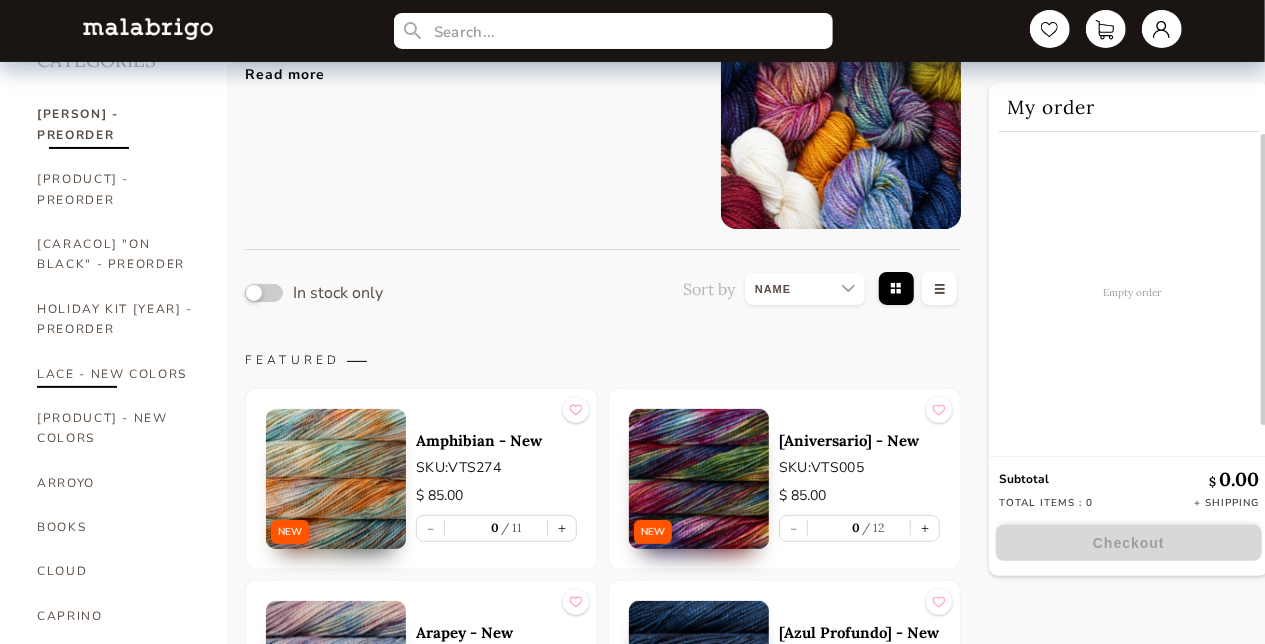 click on "LACE - NEW COLORS" at bounding box center (117, 374) 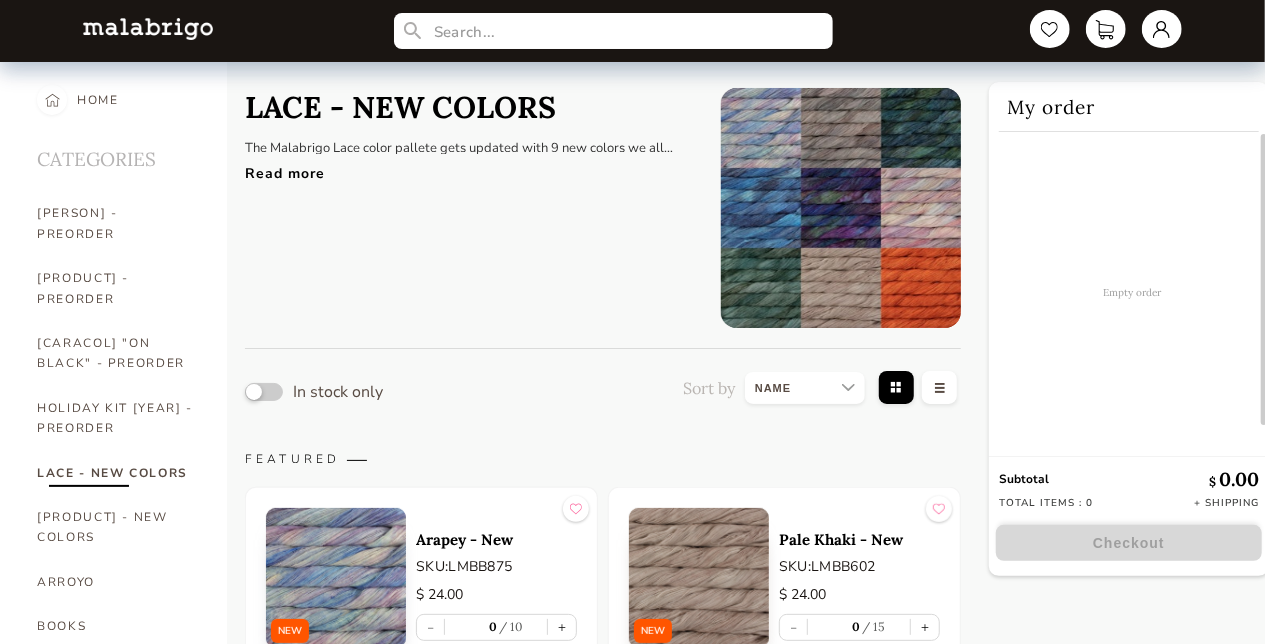 scroll, scrollTop: 0, scrollLeft: 0, axis: both 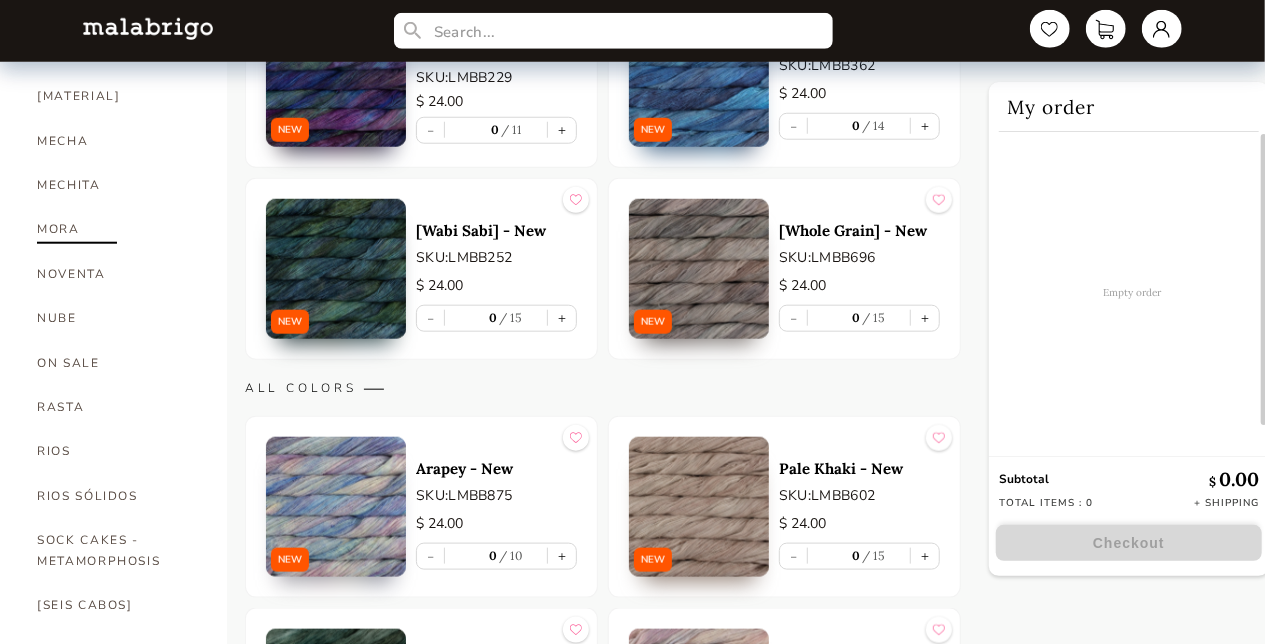 click on "MORA" at bounding box center [117, 229] 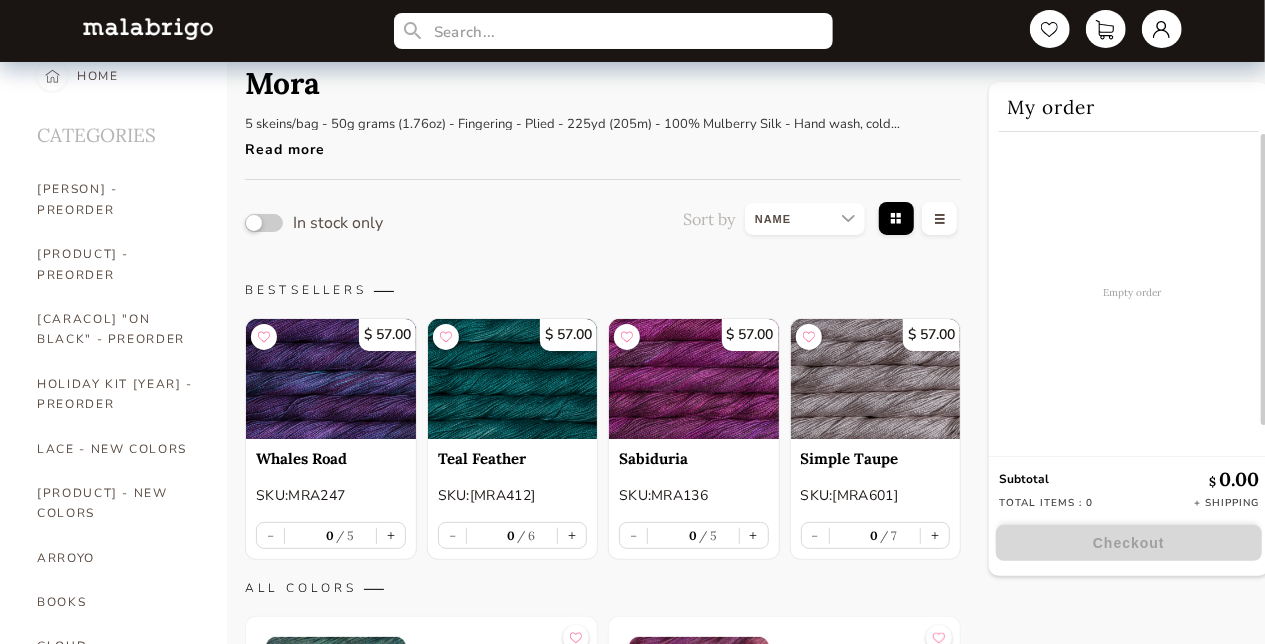 scroll, scrollTop: 0, scrollLeft: 0, axis: both 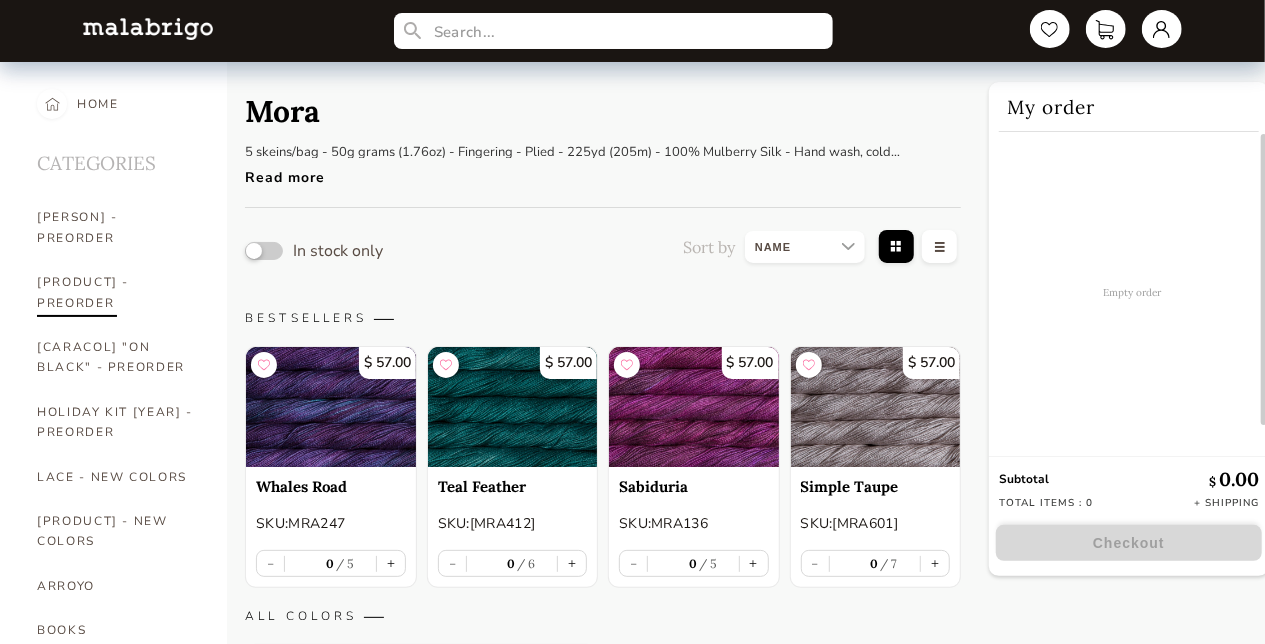 click on "[PRODUCT] - PREORDER" at bounding box center [117, 292] 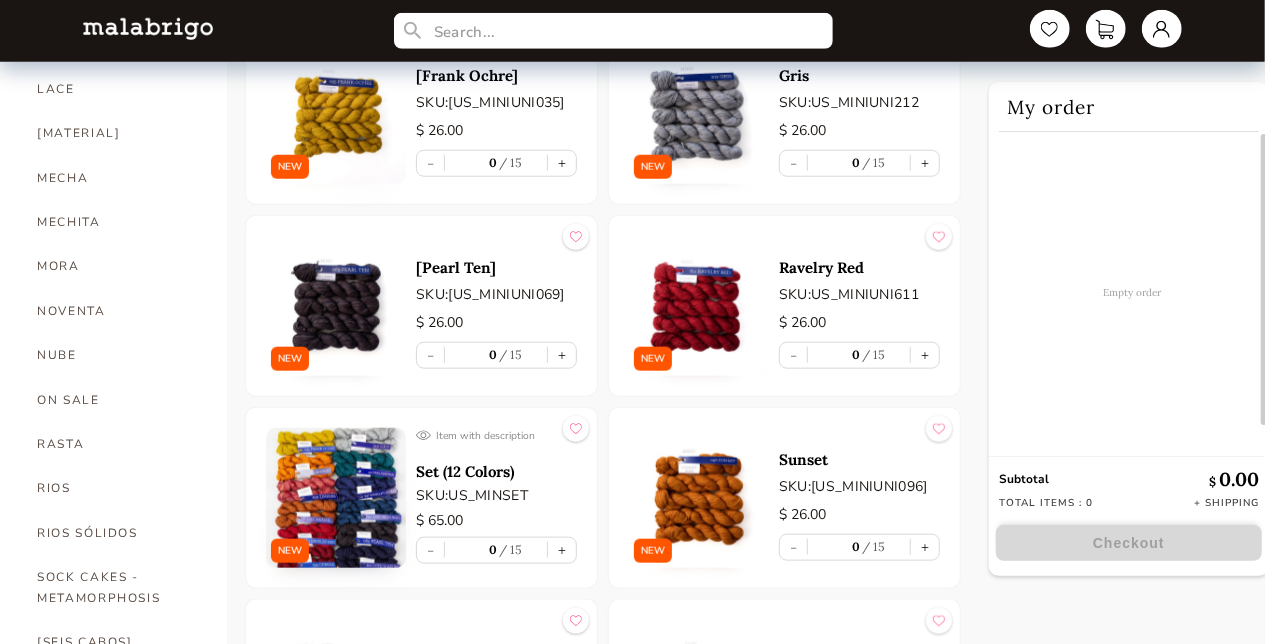 scroll, scrollTop: 868, scrollLeft: 0, axis: vertical 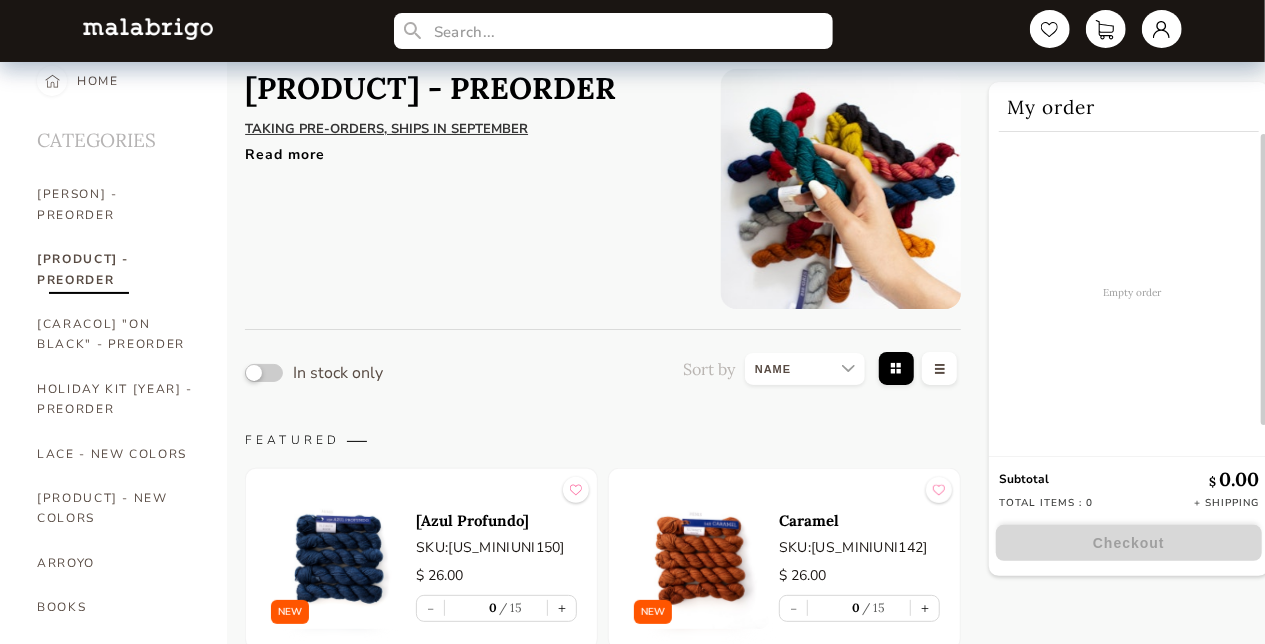 click on "Read more" at bounding box center (468, 149) 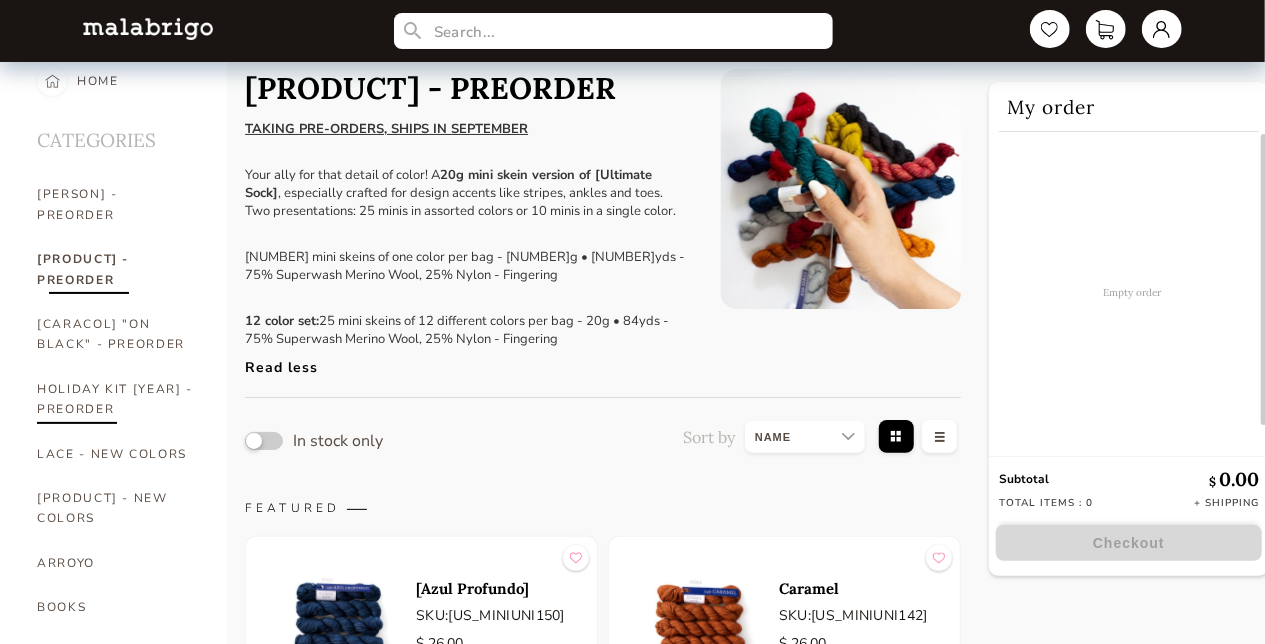 click on "HOLIDAY KIT [YEAR] - PREORDER" at bounding box center [117, 399] 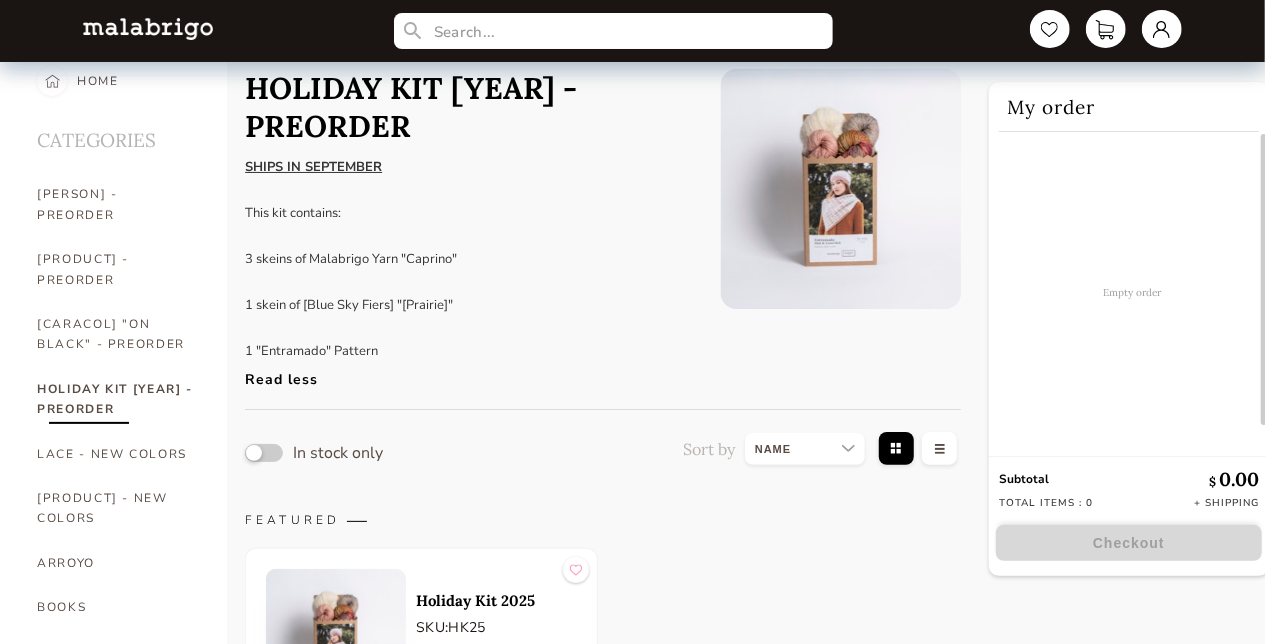 click at bounding box center [841, 189] 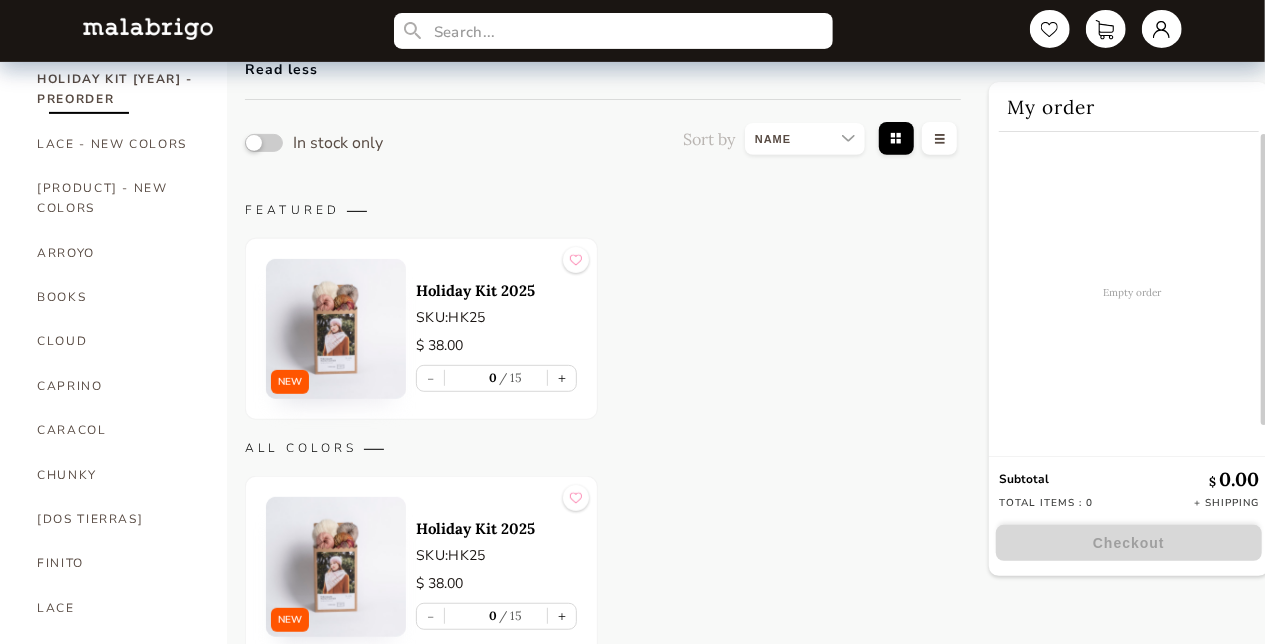 scroll, scrollTop: 368, scrollLeft: 0, axis: vertical 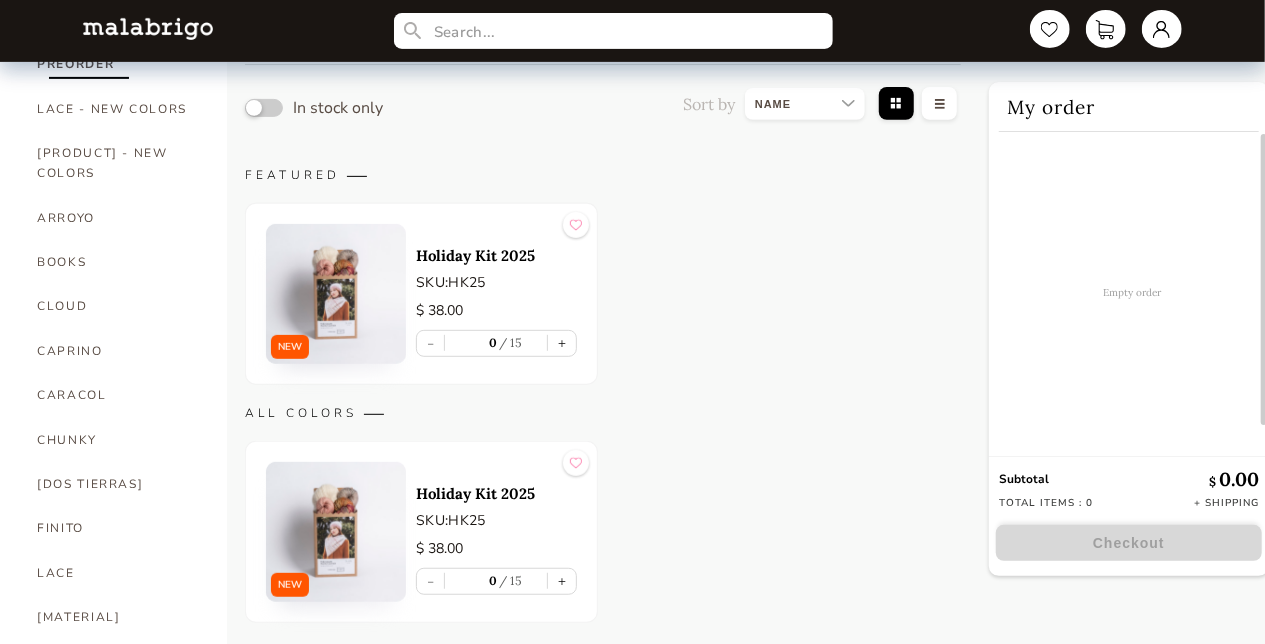 click at bounding box center (336, 294) 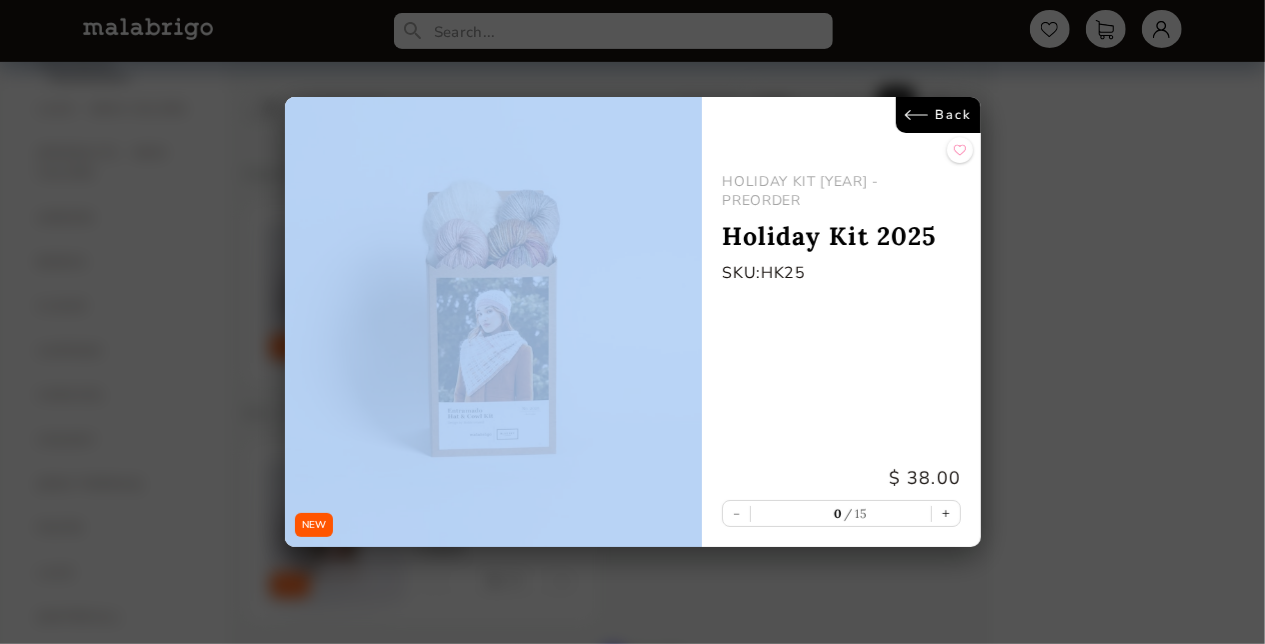 click on "Back" at bounding box center [937, 115] 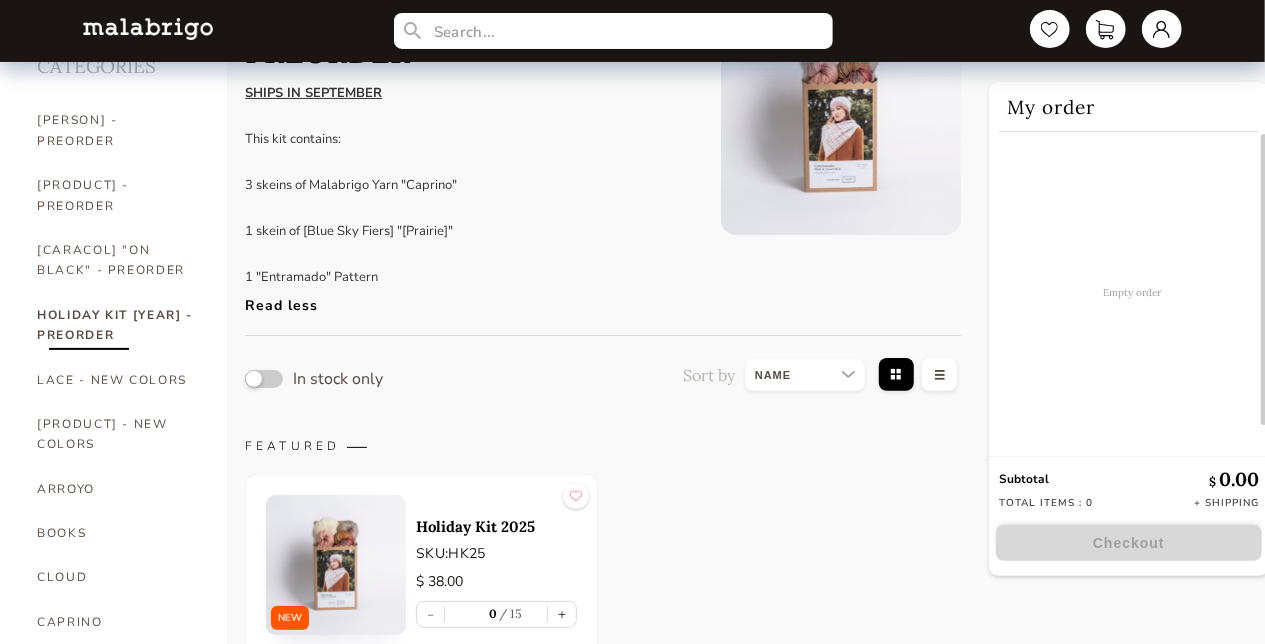 scroll, scrollTop: 40, scrollLeft: 0, axis: vertical 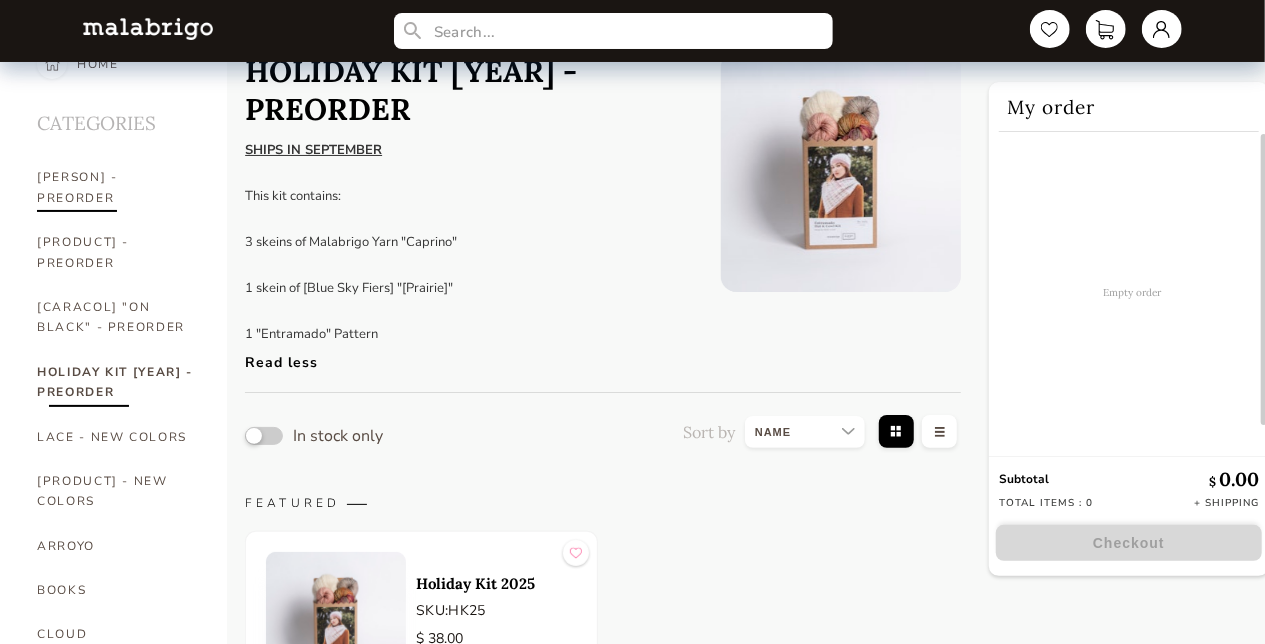 click on "[PERSON] - PREORDER" at bounding box center (117, 187) 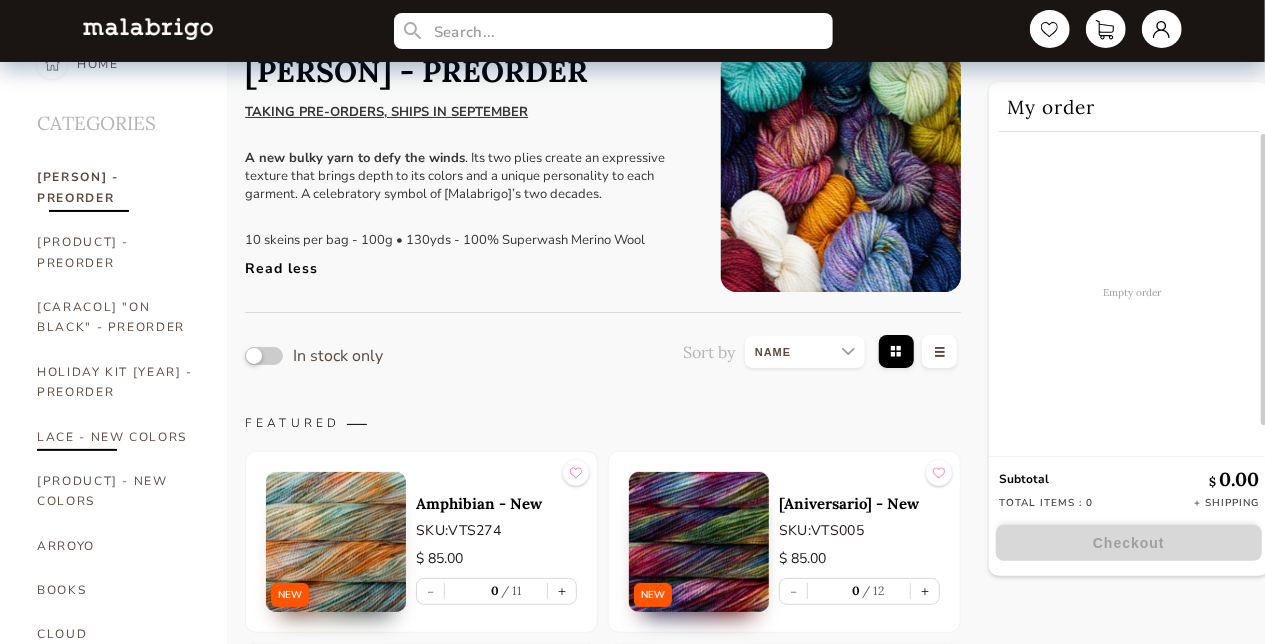 click on "LACE - NEW COLORS" at bounding box center (117, 437) 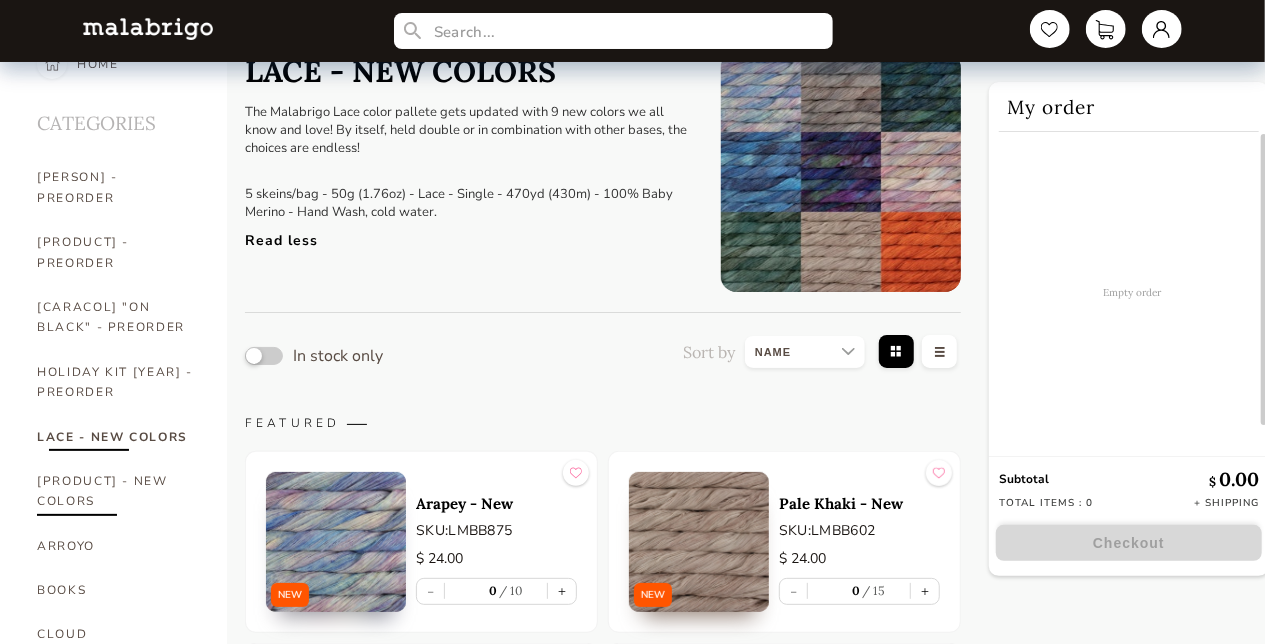 click on "[PRODUCT] - NEW COLORS" at bounding box center [117, 491] 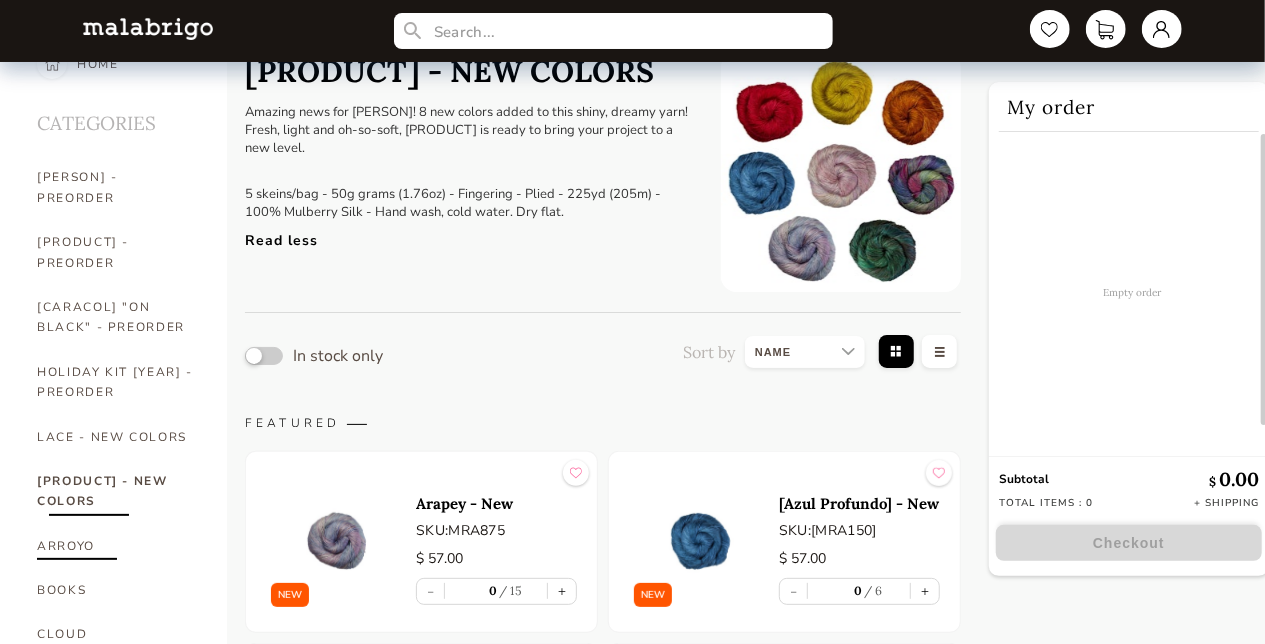 click on "ARROYO" at bounding box center (117, 546) 